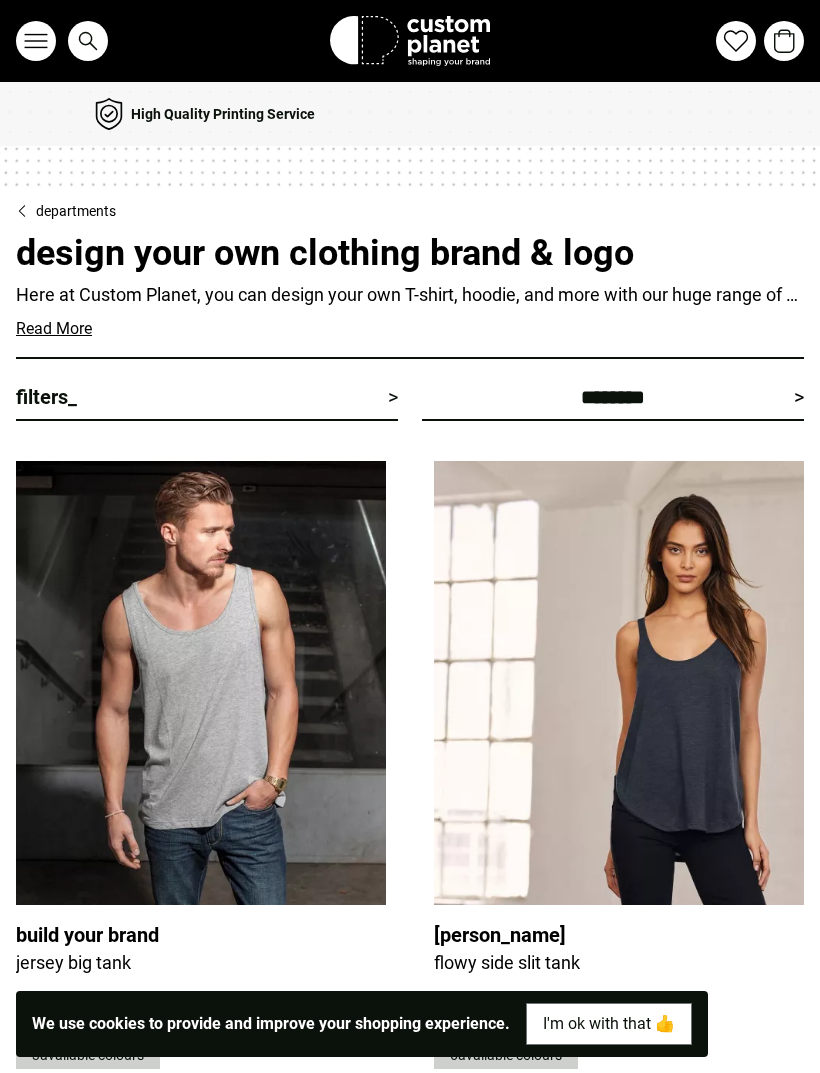 scroll, scrollTop: 15, scrollLeft: 0, axis: vertical 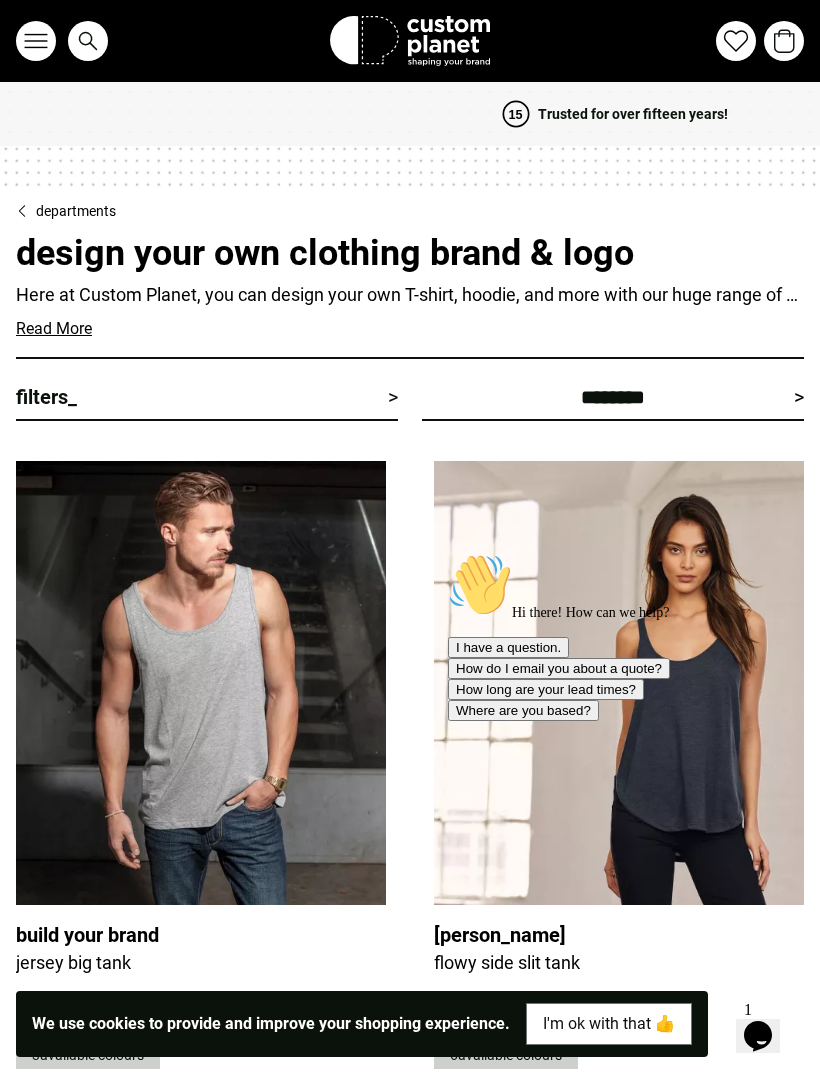 click 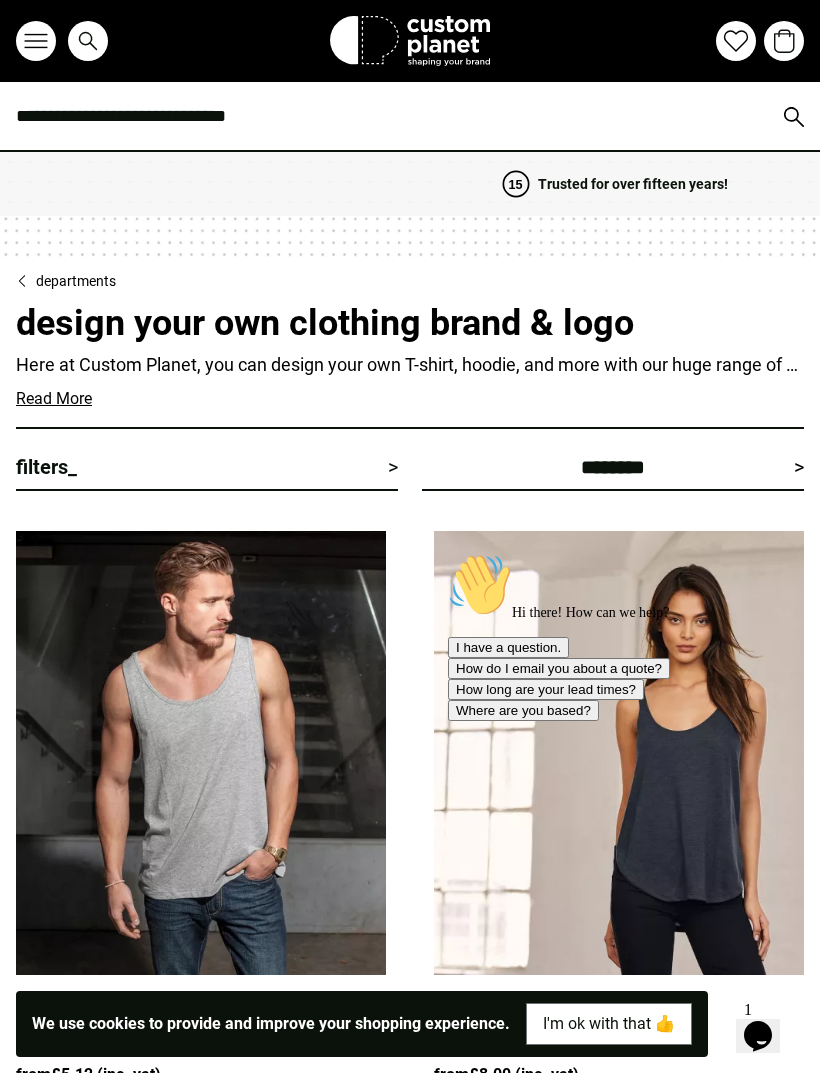 click at bounding box center [410, 116] 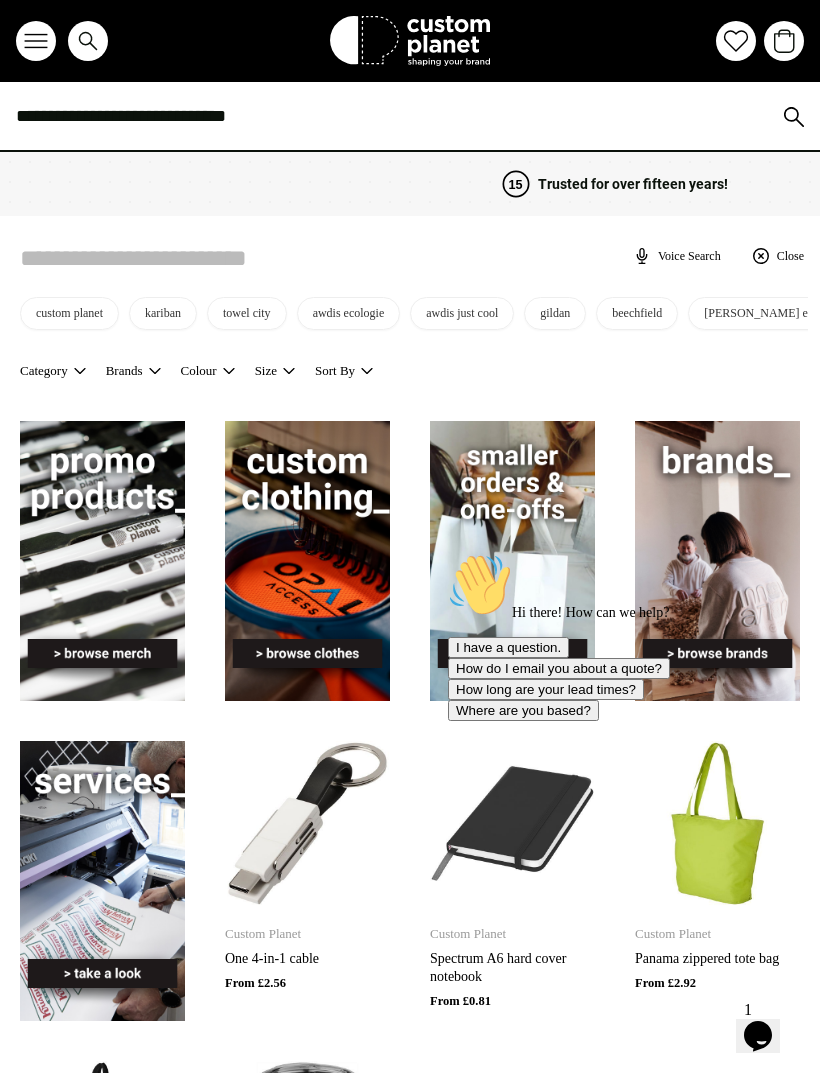 scroll, scrollTop: 0, scrollLeft: 0, axis: both 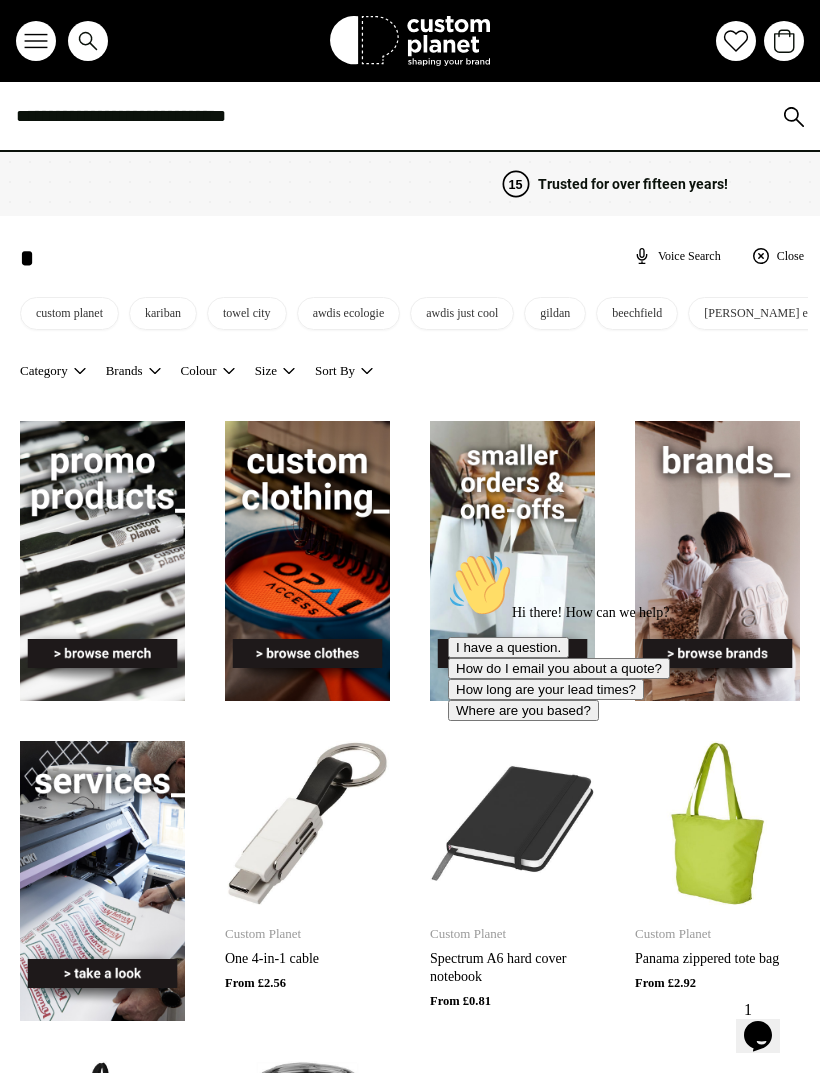type on "*" 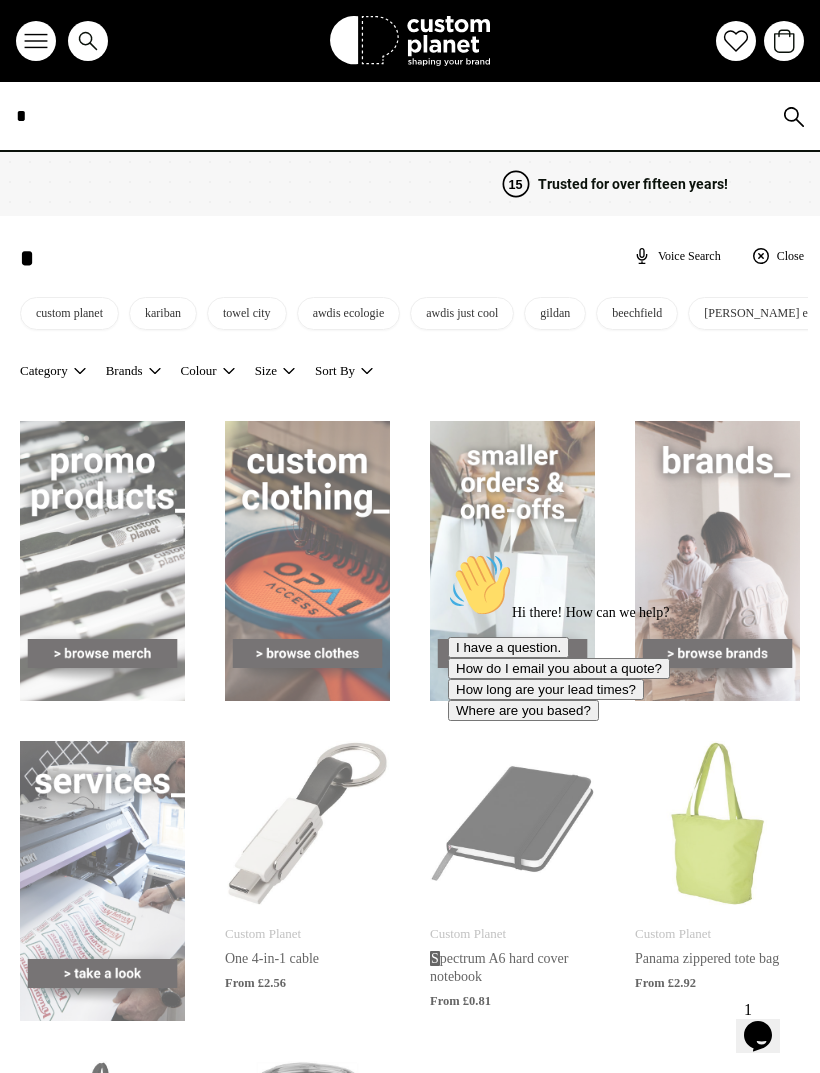 type on "**" 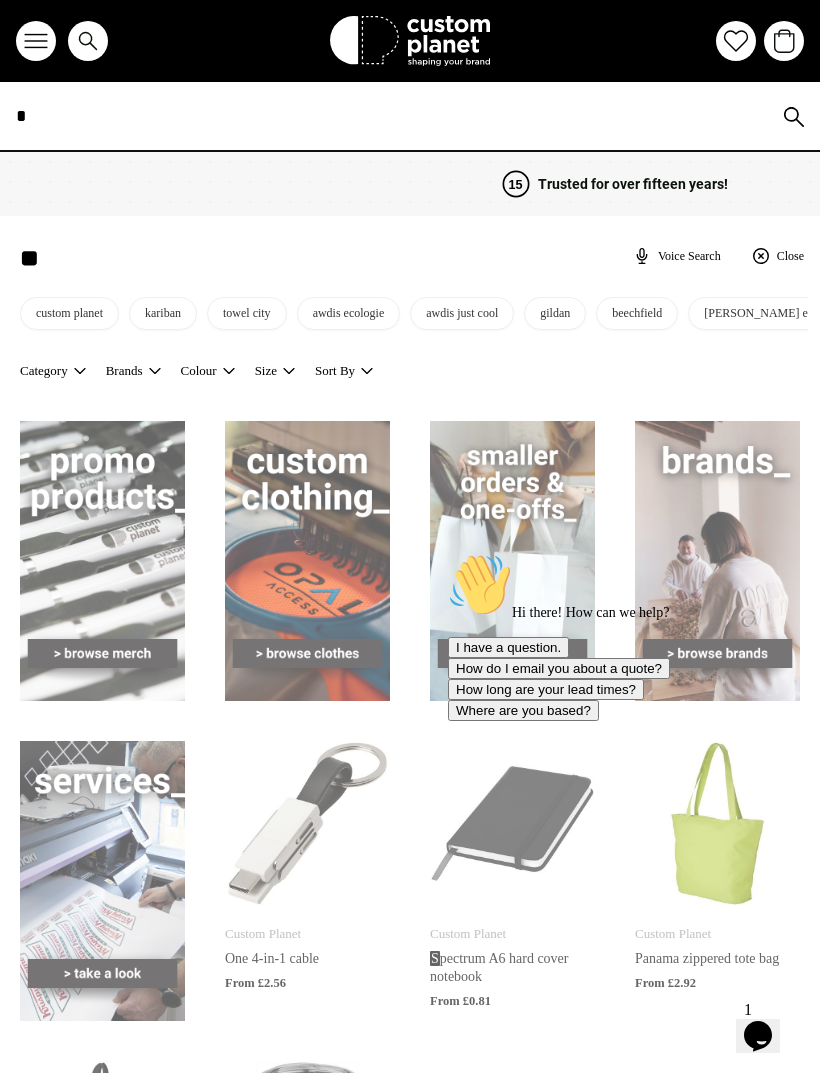 type on "**" 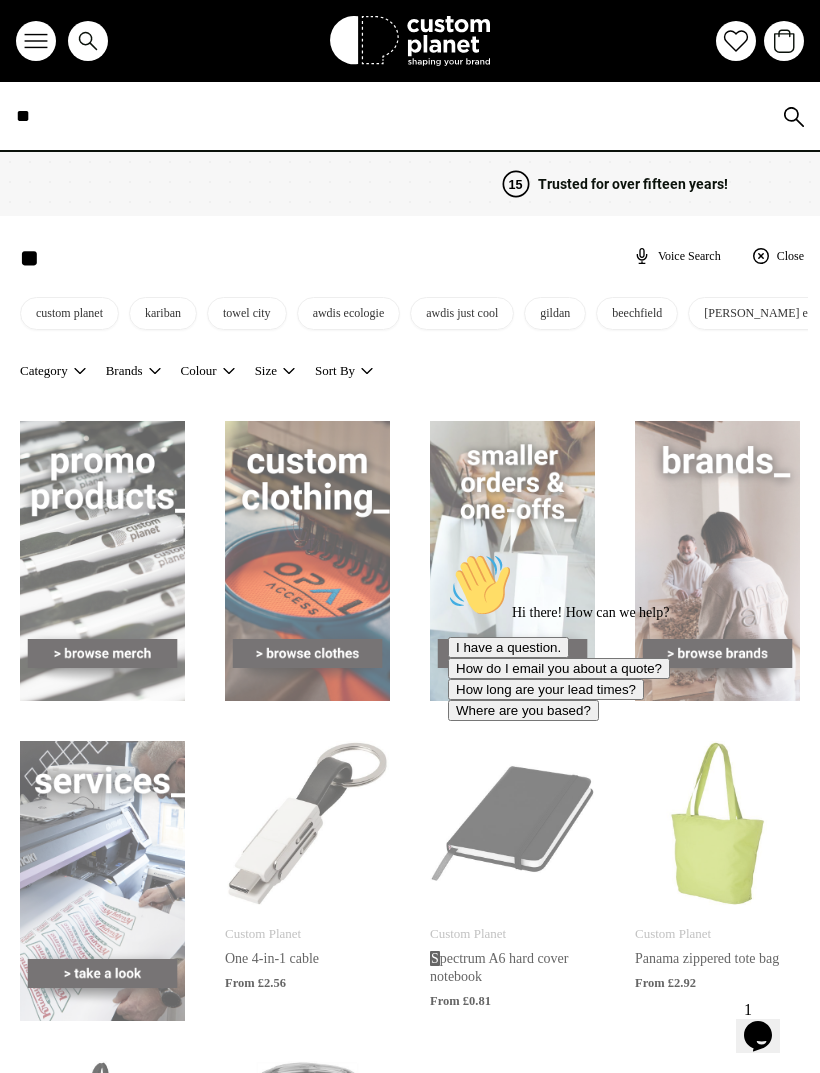 type on "***" 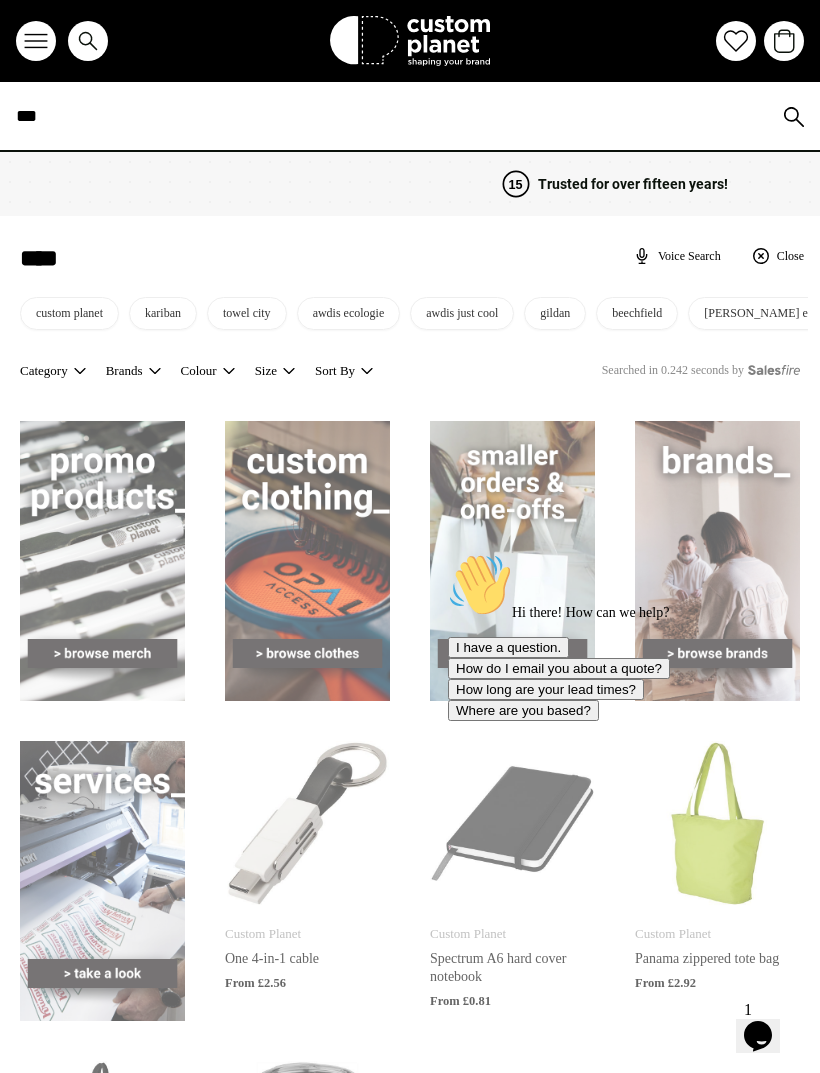 type on "****" 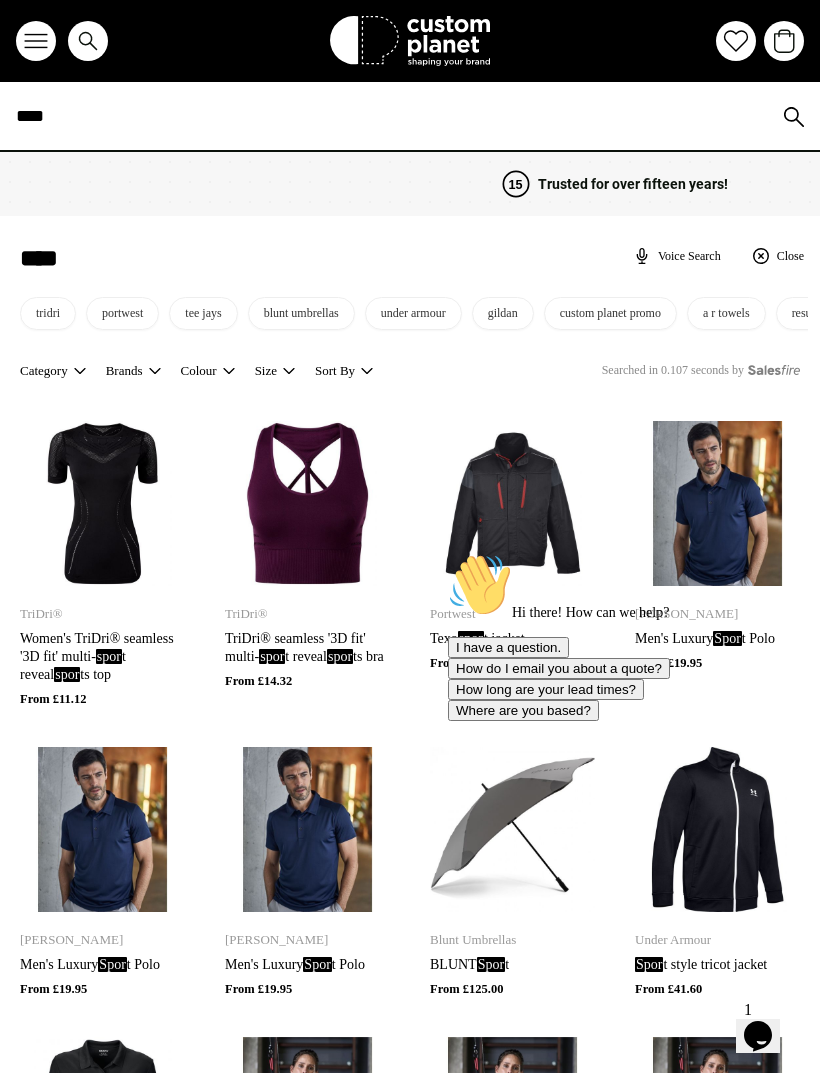 type on "*****" 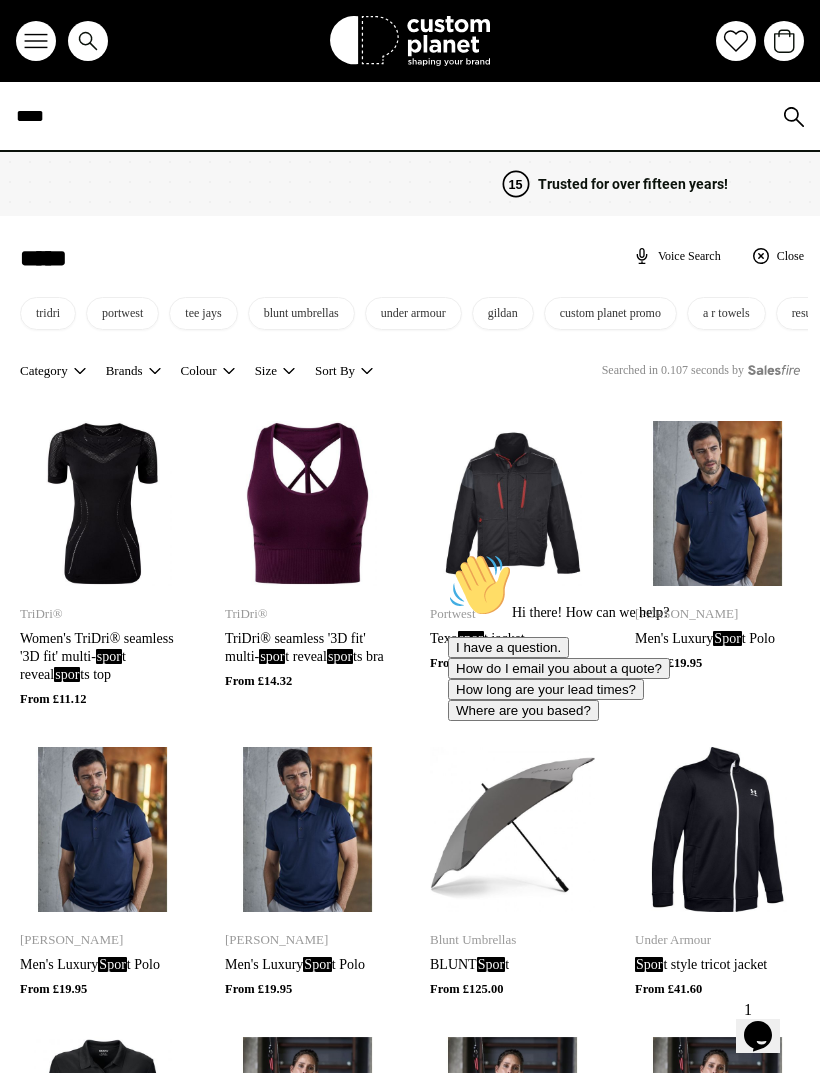 type on "*****" 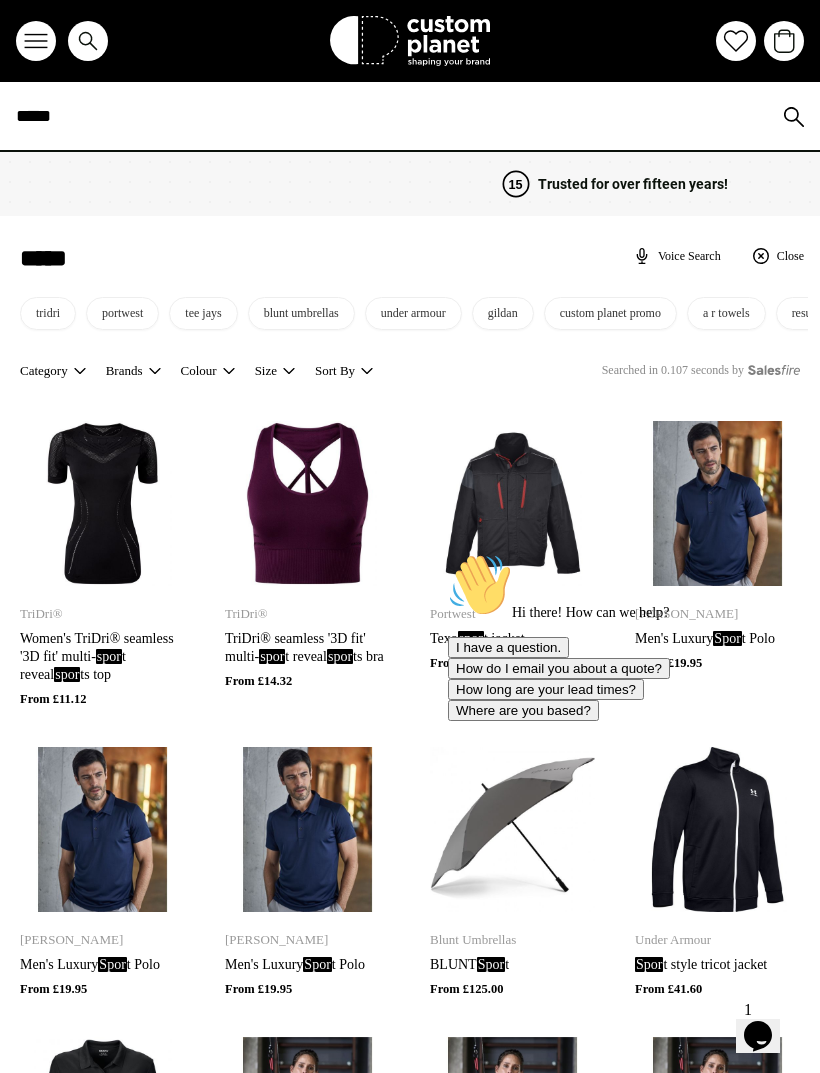 type on "*****" 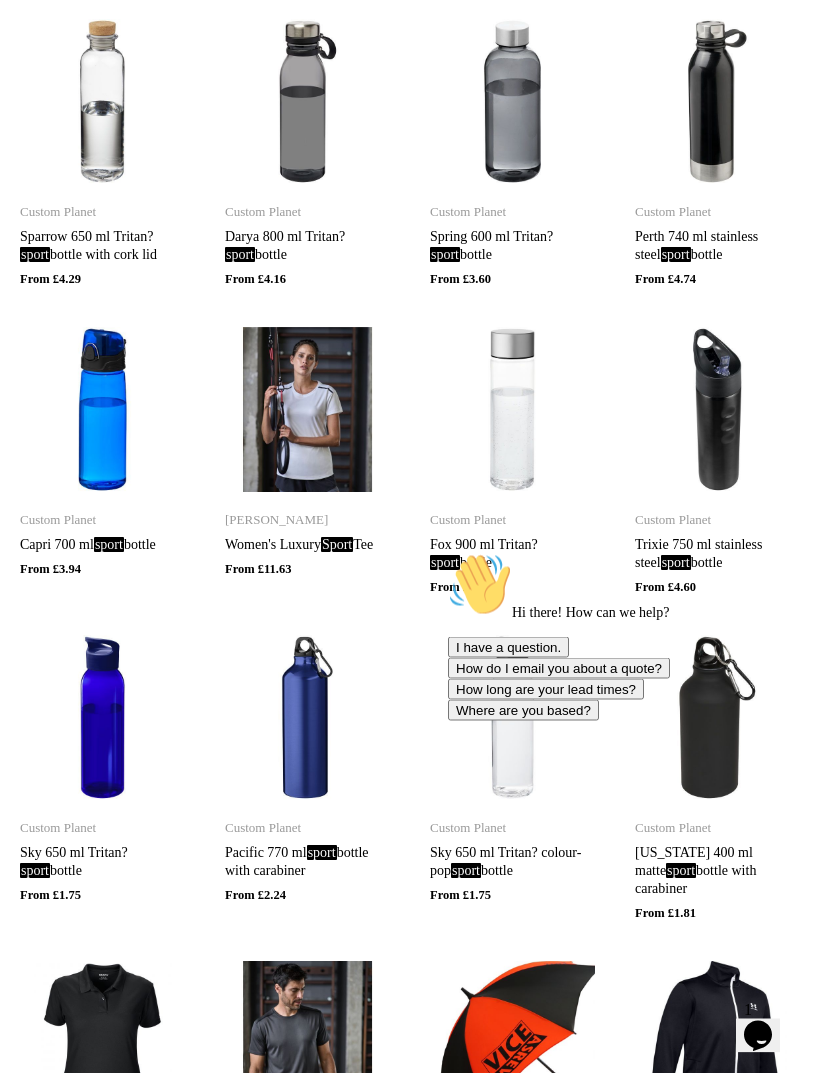 scroll, scrollTop: 2866, scrollLeft: 0, axis: vertical 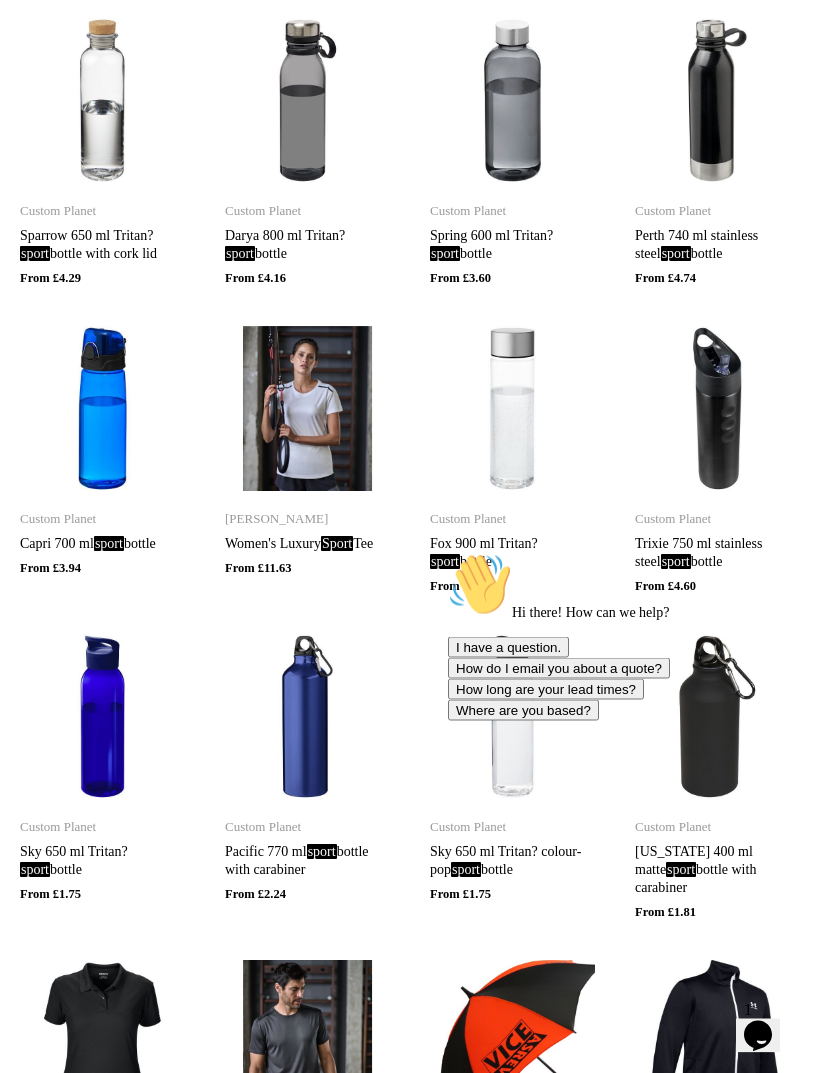 click at bounding box center (102, 409) 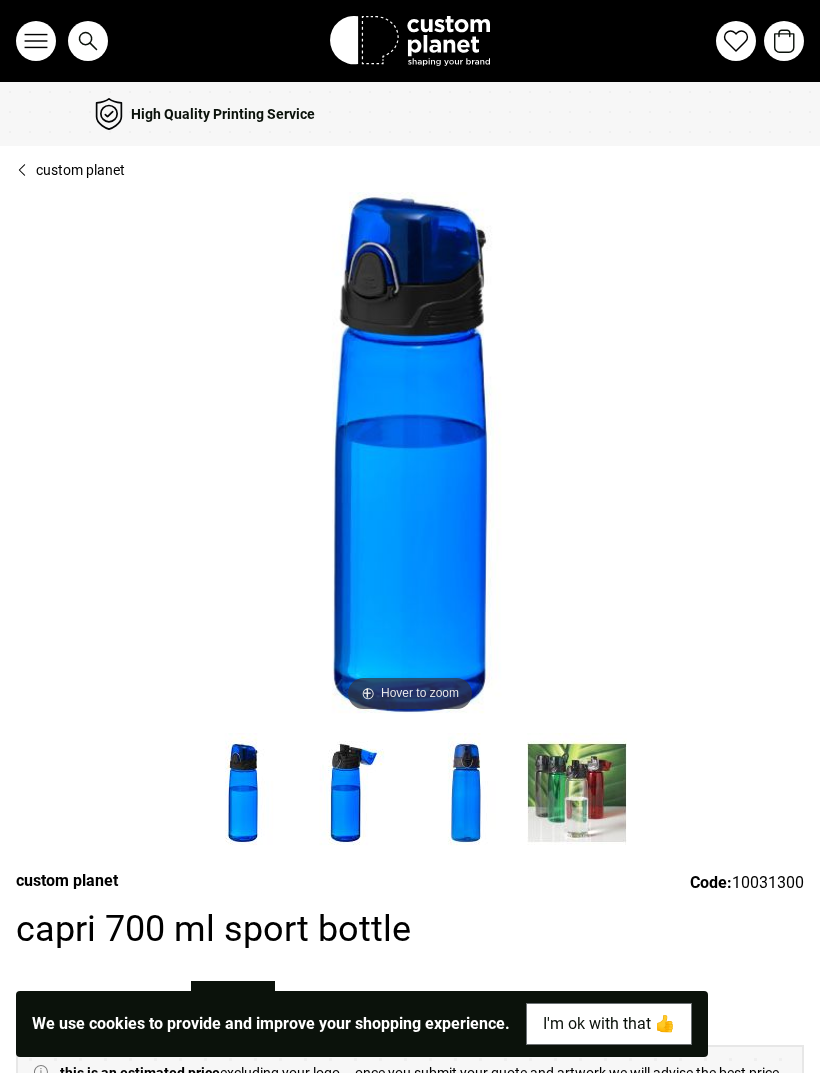 scroll, scrollTop: 0, scrollLeft: 0, axis: both 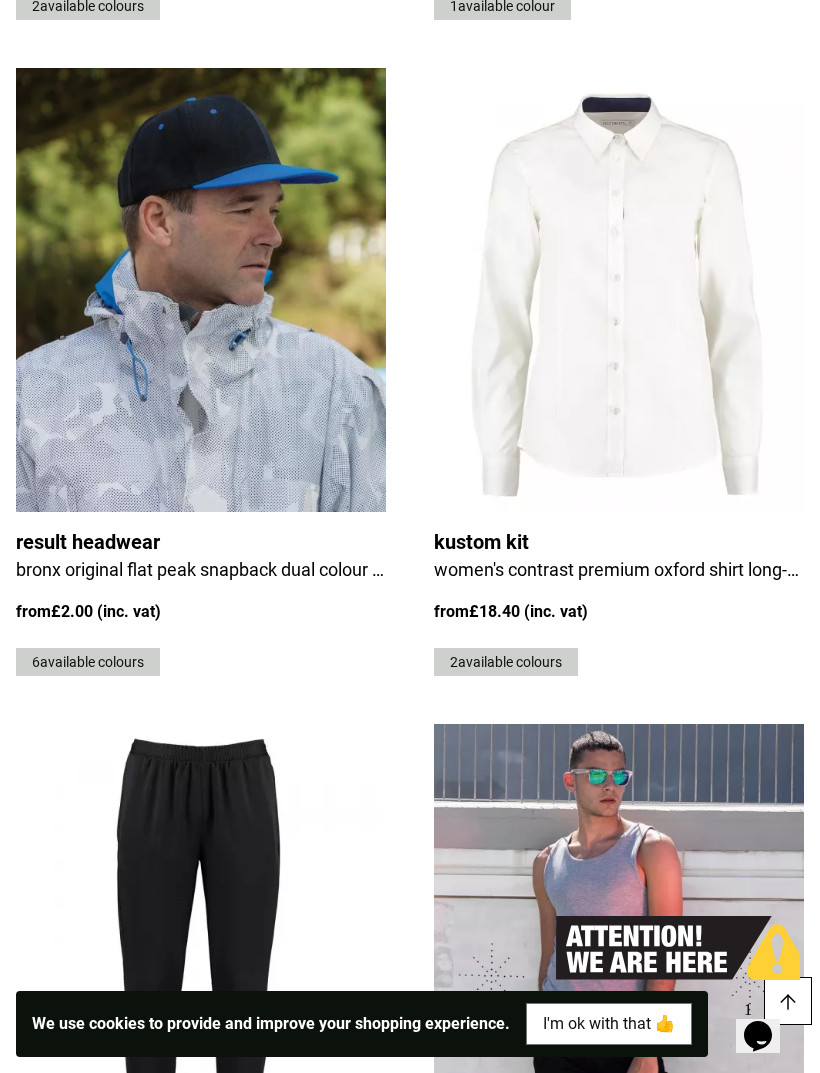 click at bounding box center (201, 290) 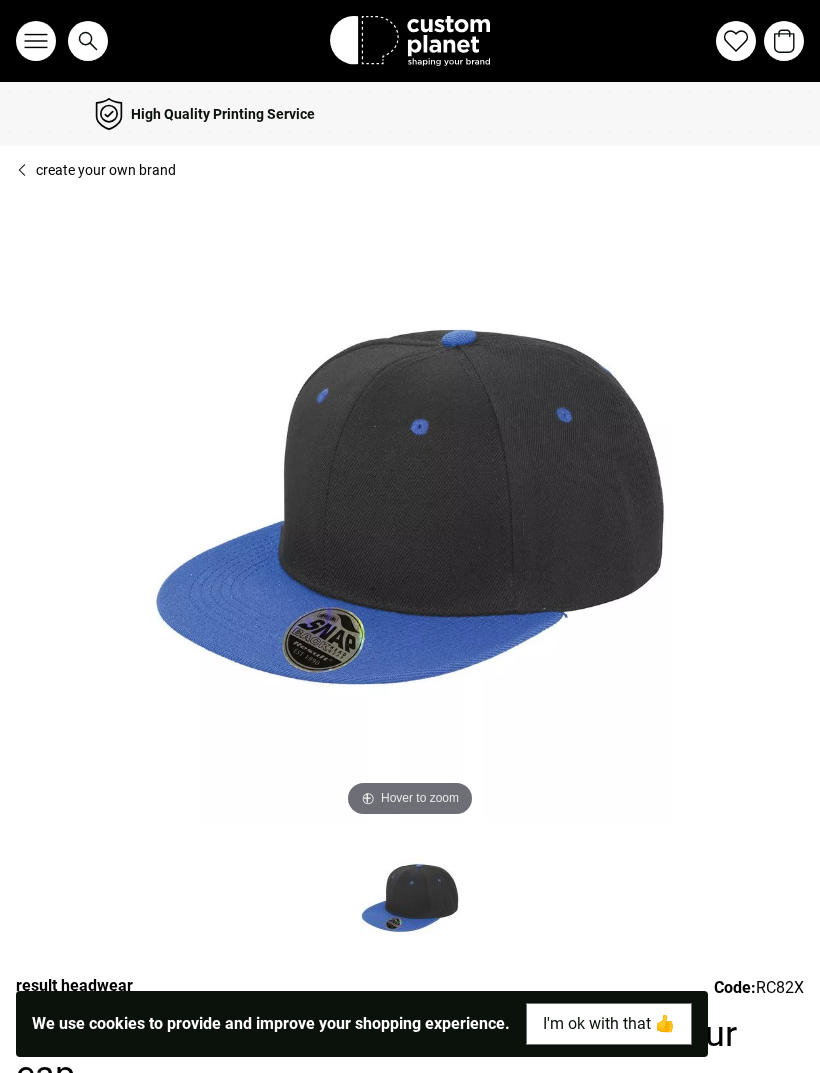 scroll, scrollTop: 0, scrollLeft: 0, axis: both 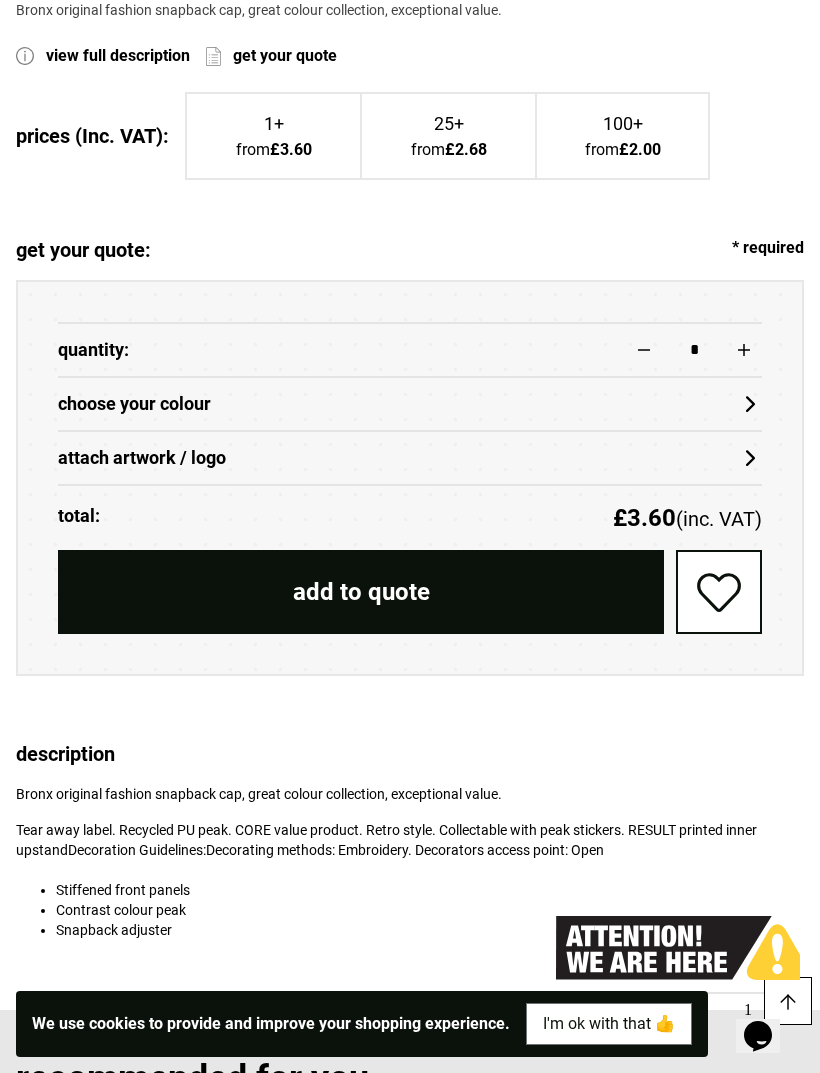click on "choose your colour" at bounding box center [410, 404] 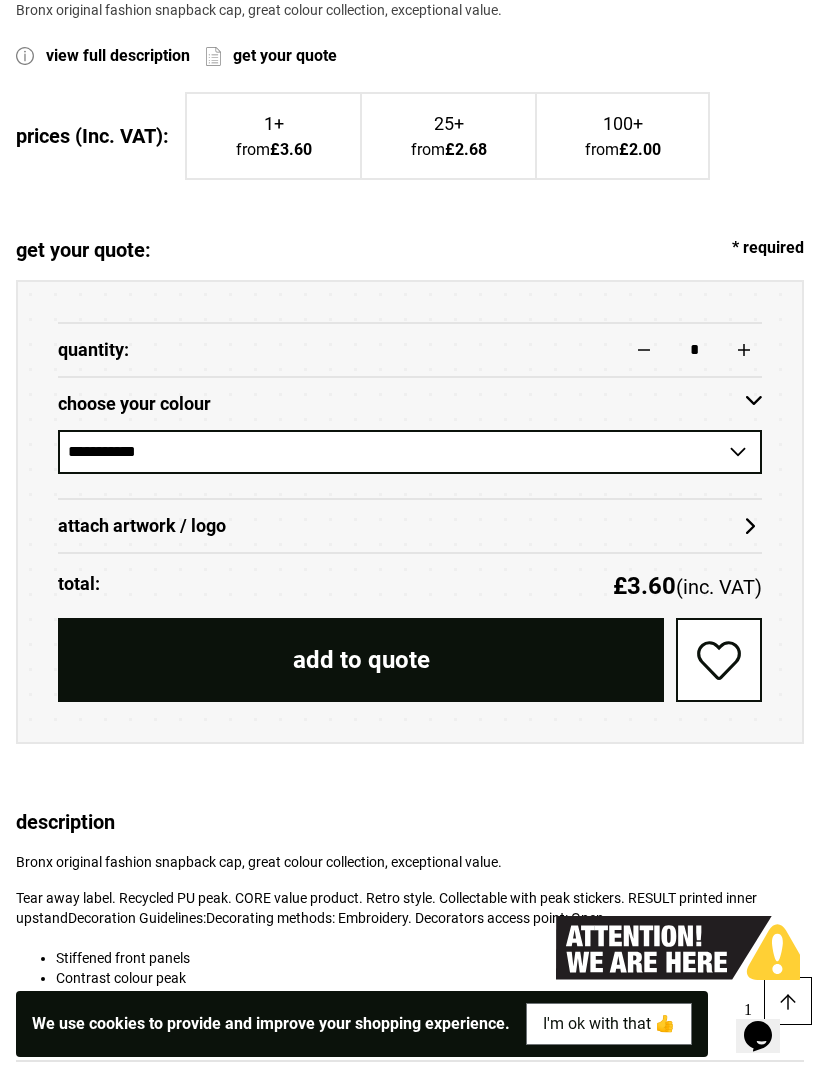 click on "attach artwork / logo" at bounding box center [410, 526] 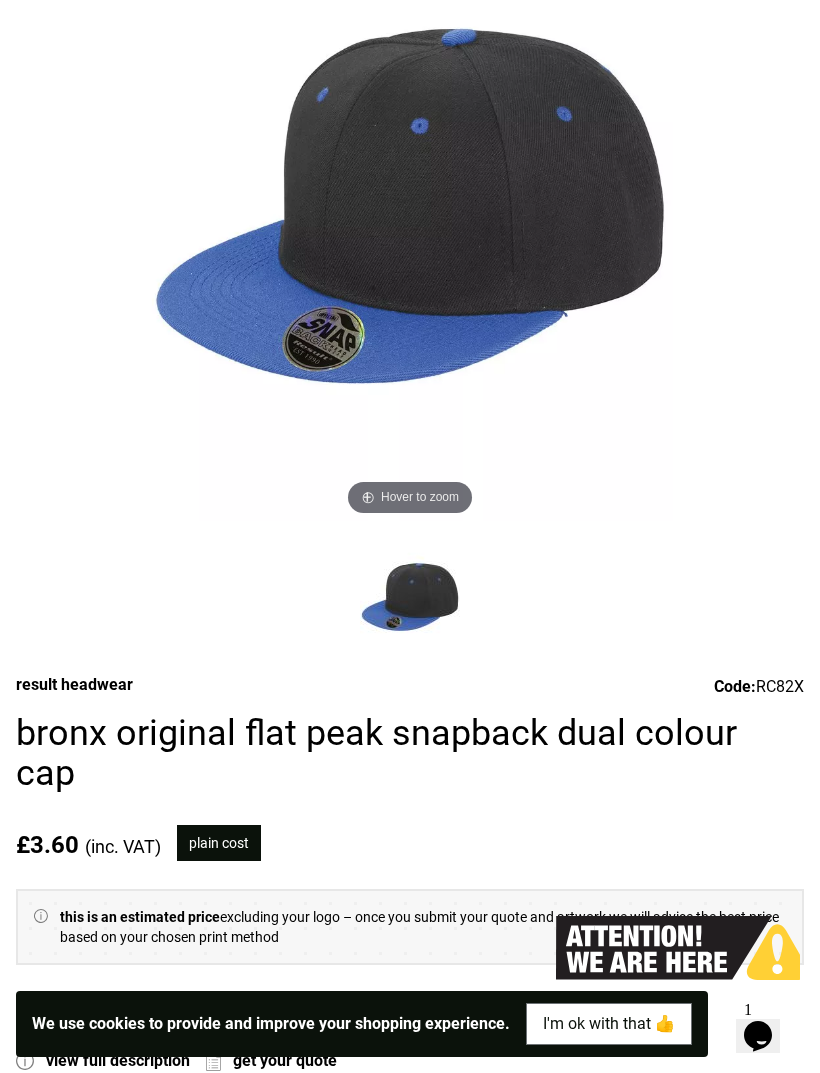 scroll, scrollTop: 293, scrollLeft: 0, axis: vertical 